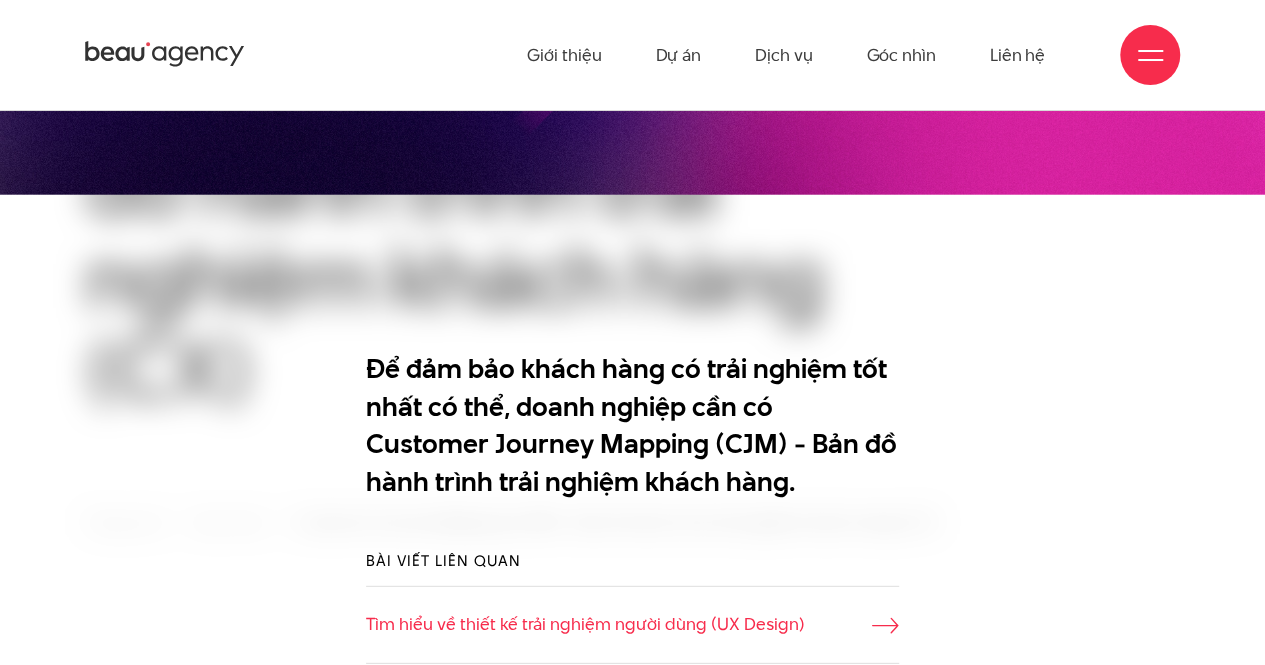 scroll, scrollTop: 2400, scrollLeft: 0, axis: vertical 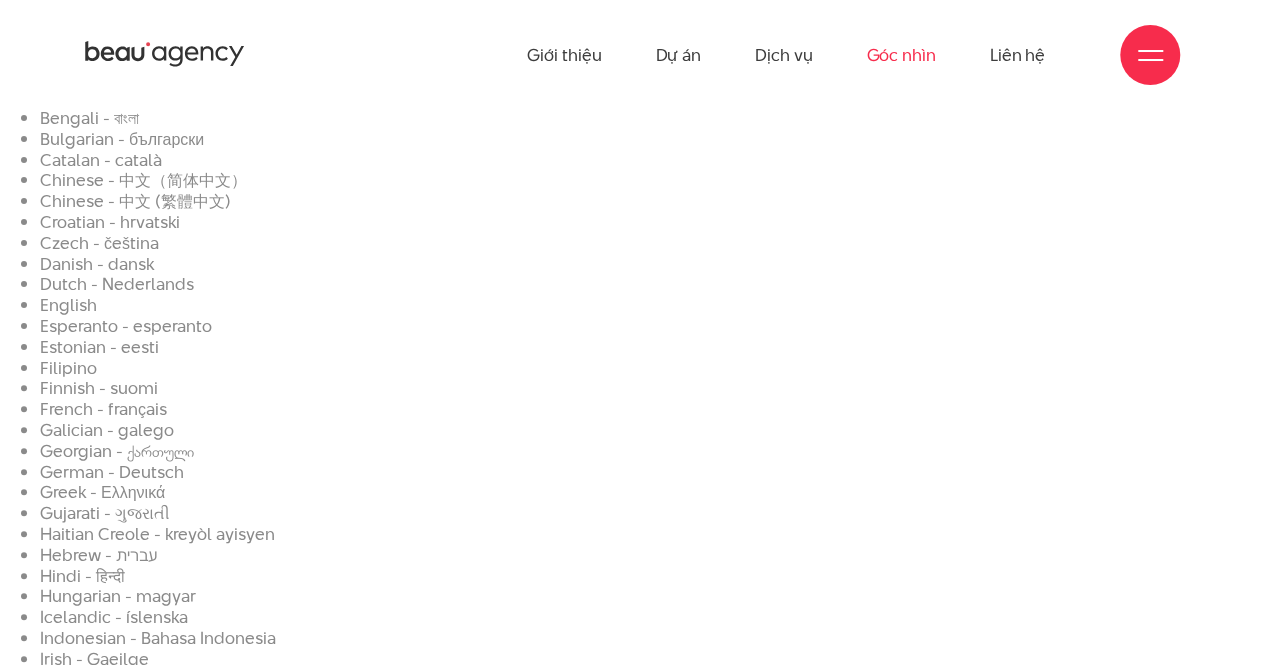 click on "Góc nhìn" at bounding box center [900, 55] 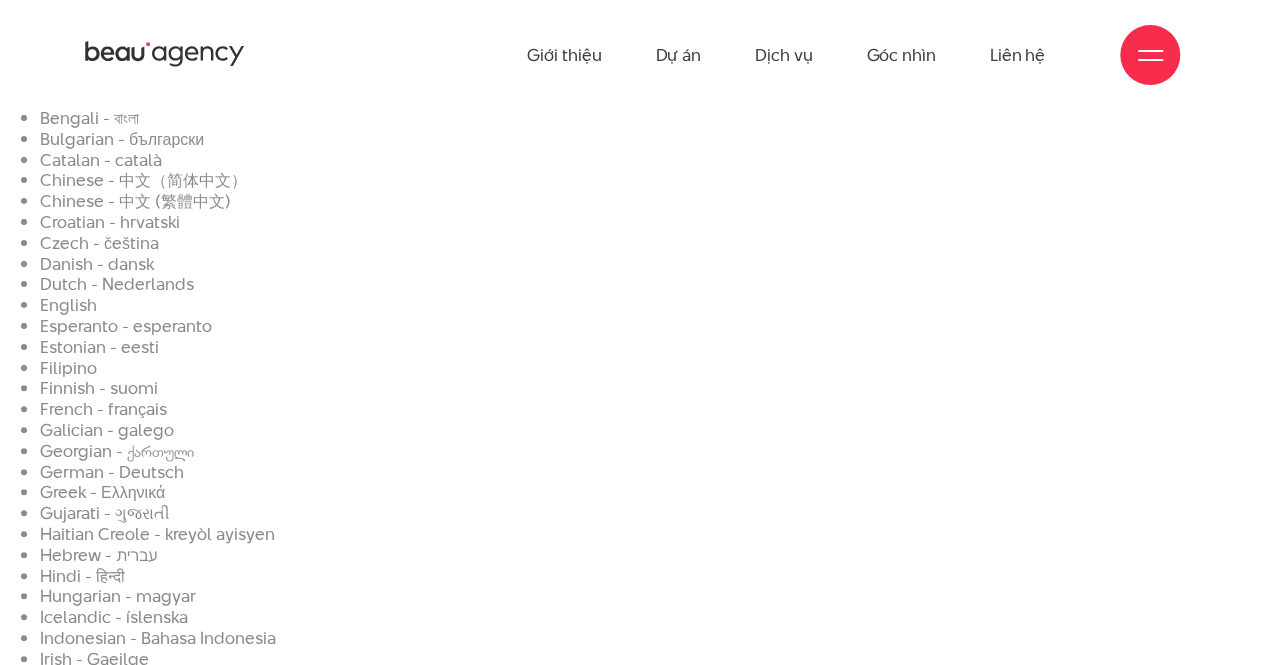 click 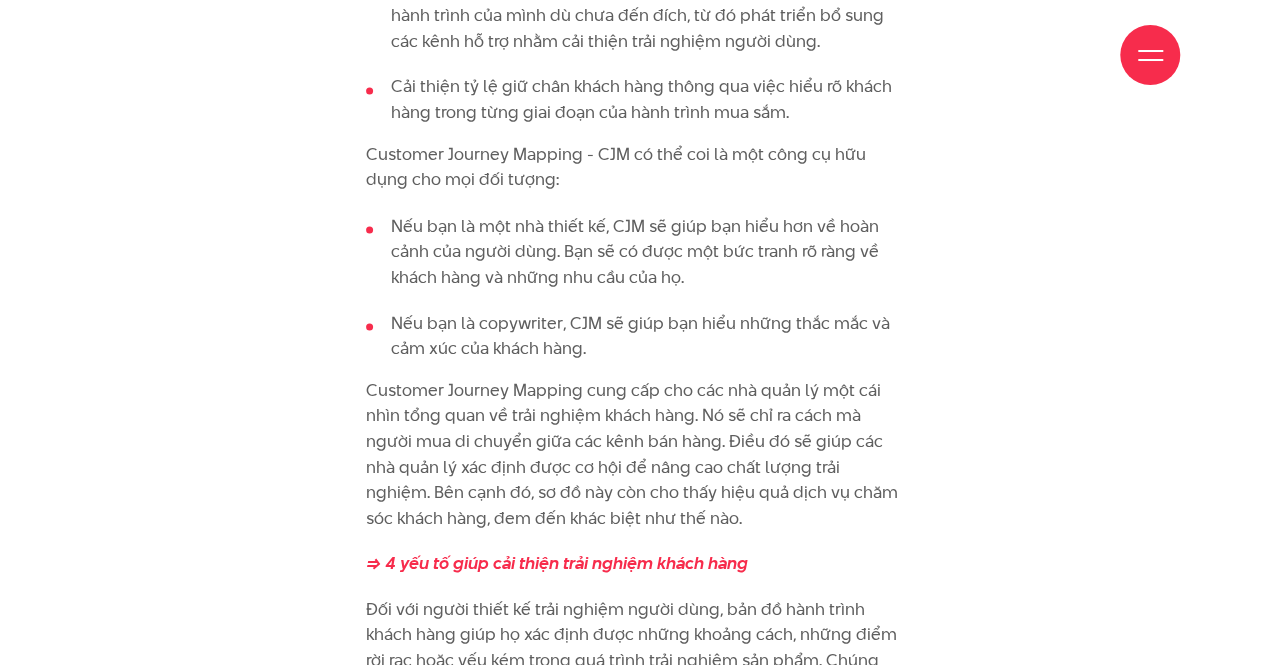 scroll, scrollTop: 6000, scrollLeft: 0, axis: vertical 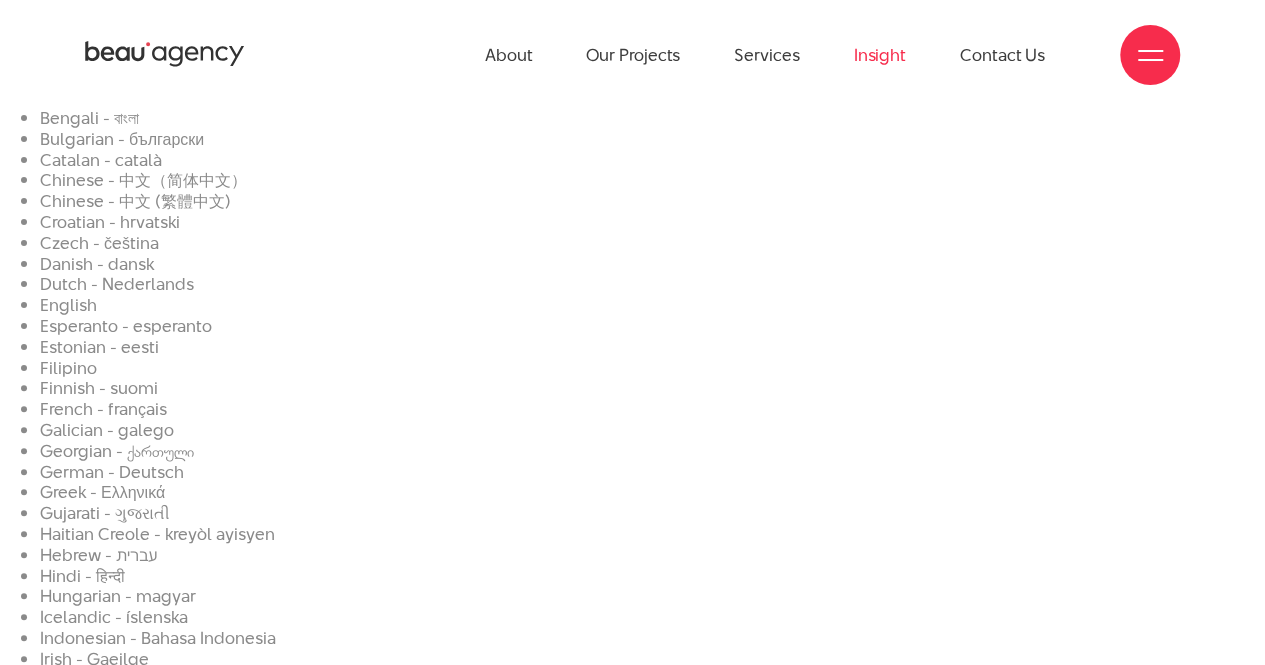 click on "Insight" at bounding box center [257, 1616] 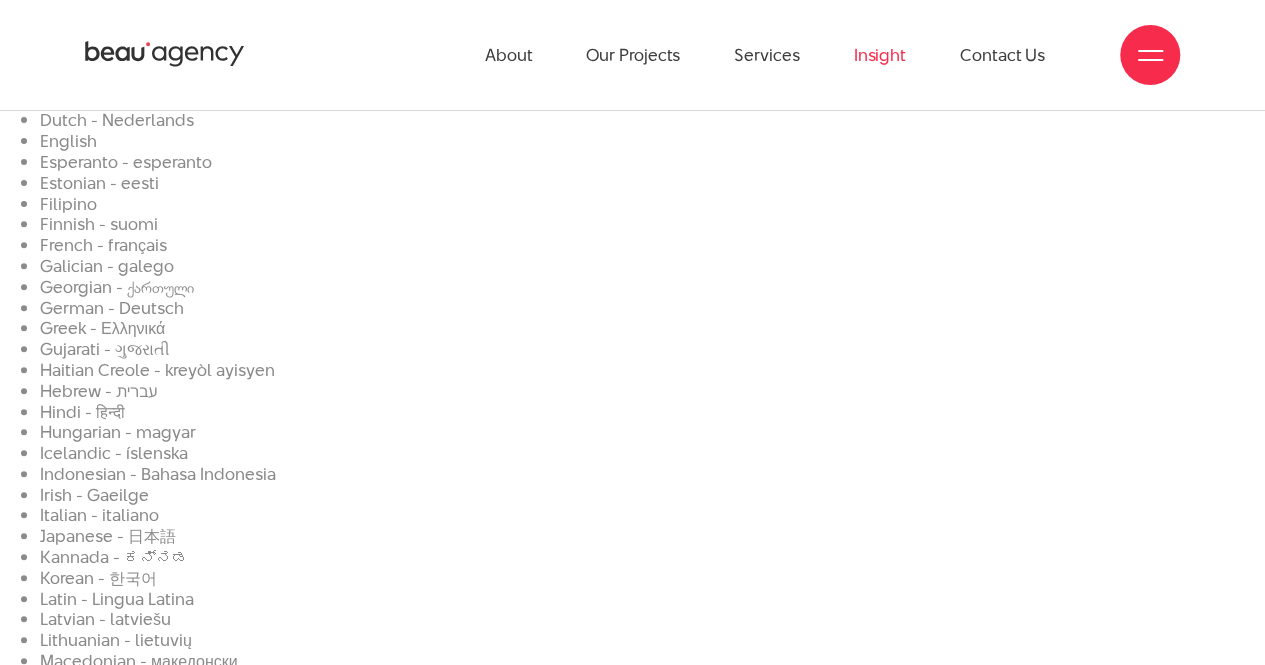 scroll, scrollTop: 0, scrollLeft: 0, axis: both 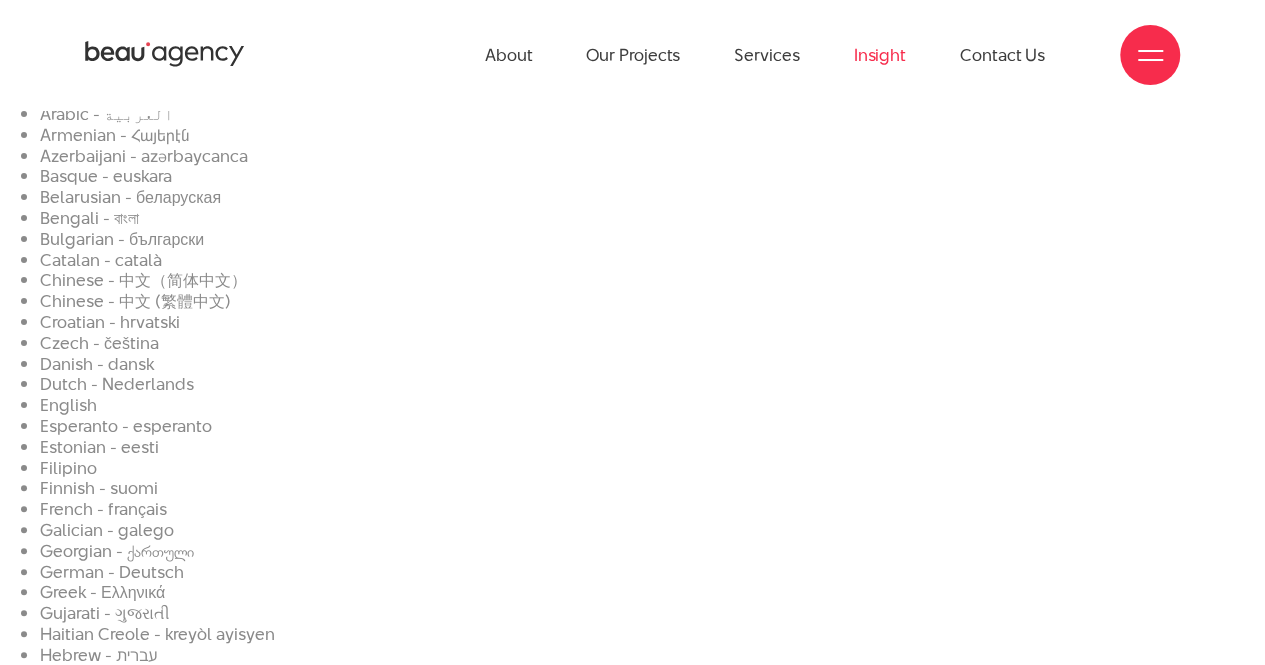 click on "What we see & what we think about during research and implementation." at bounding box center (257, 1774) 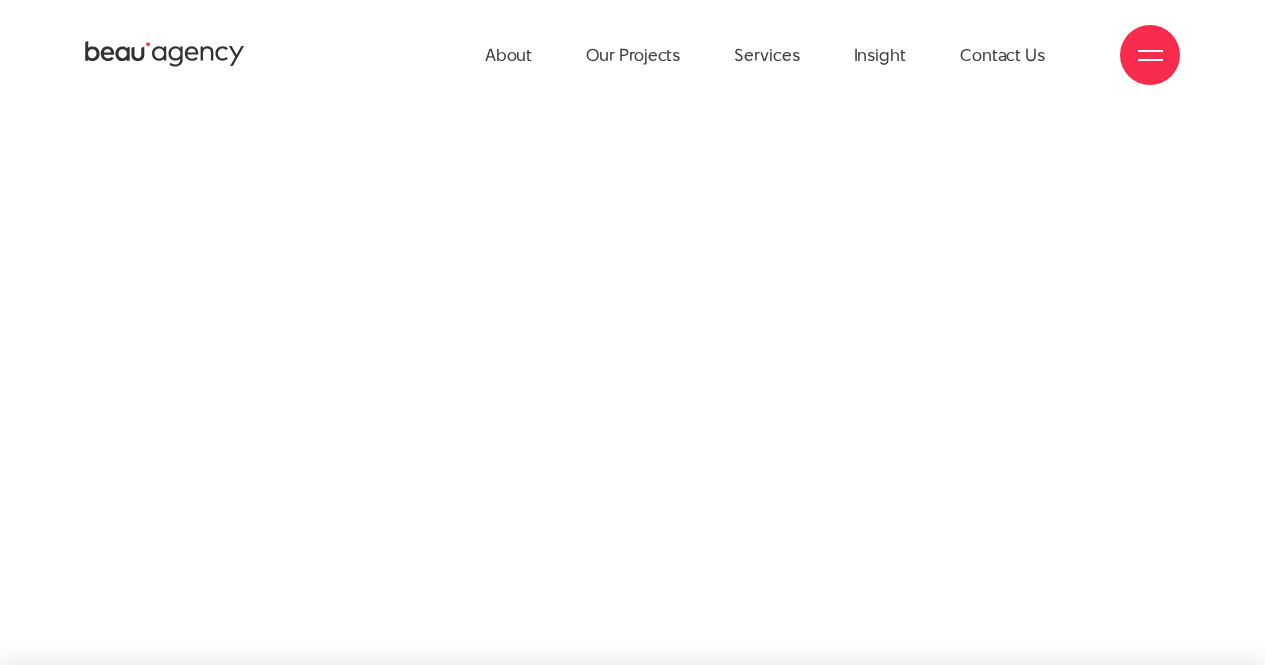 scroll, scrollTop: 0, scrollLeft: 0, axis: both 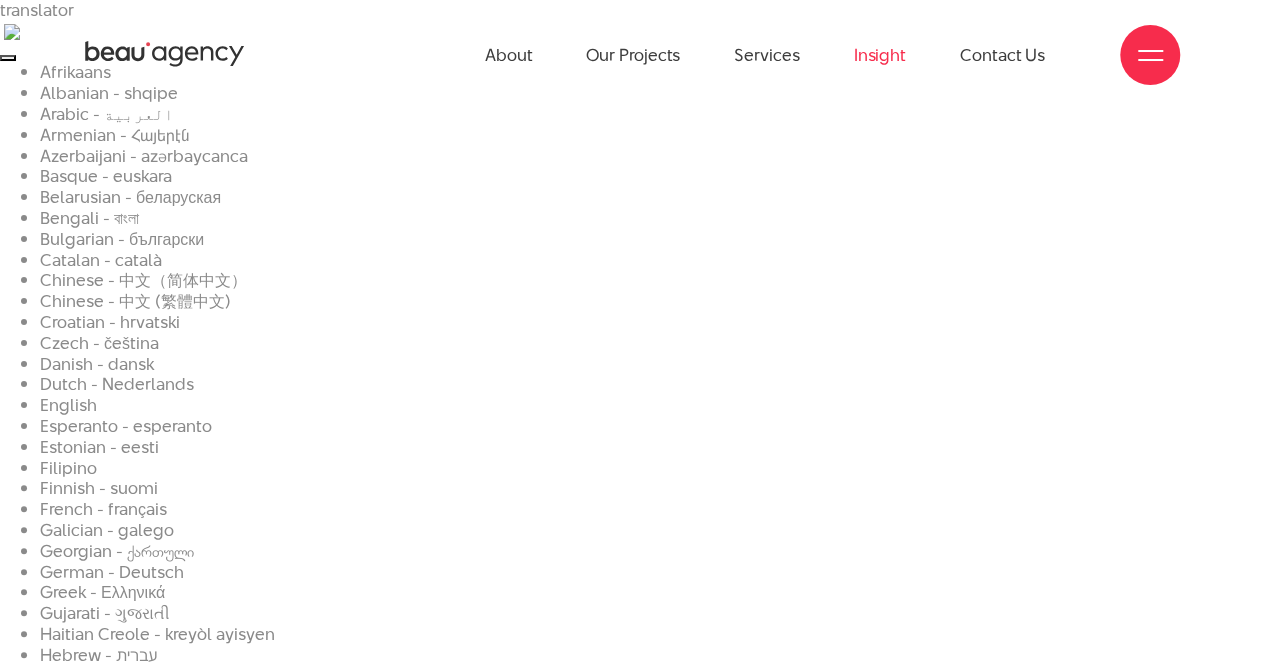 click on "Insight" at bounding box center (880, 55) 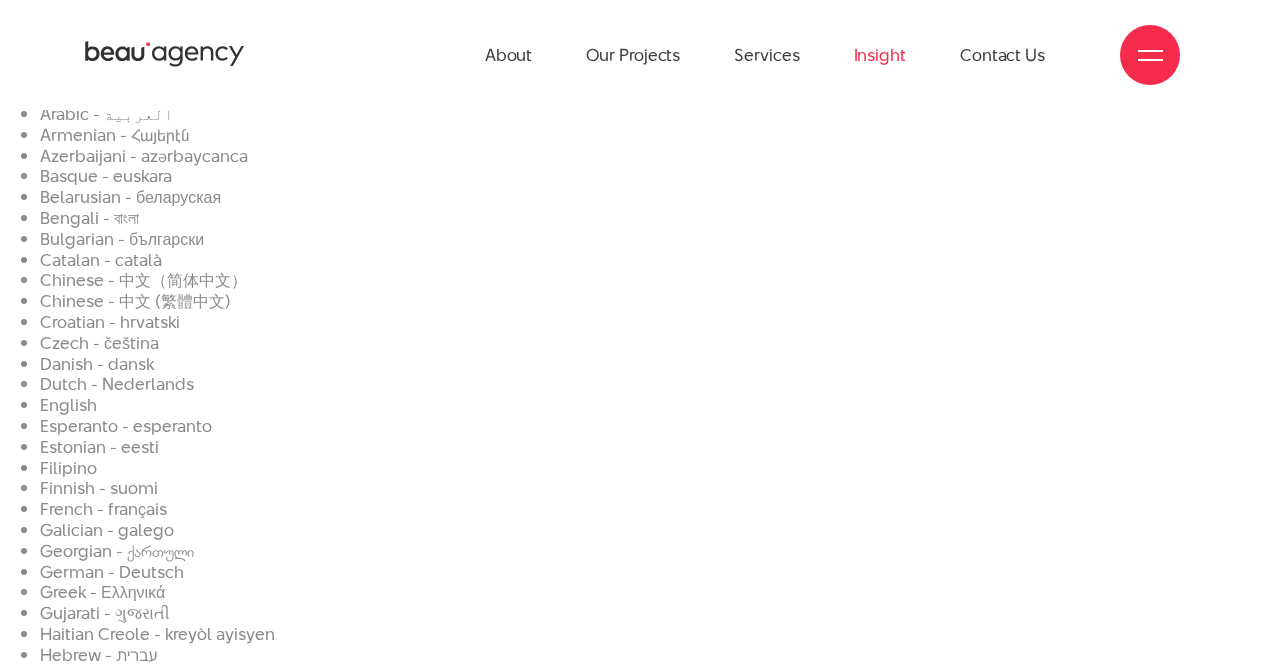 scroll, scrollTop: 0, scrollLeft: 0, axis: both 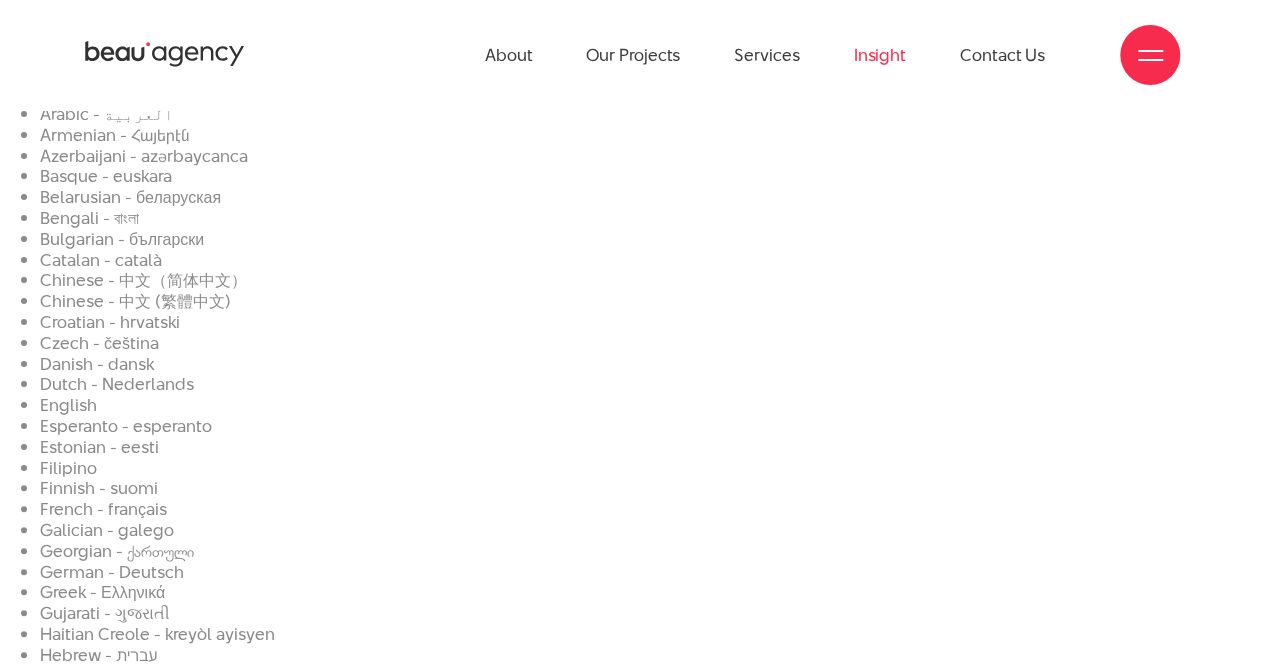 click on "Insight" at bounding box center [880, 55] 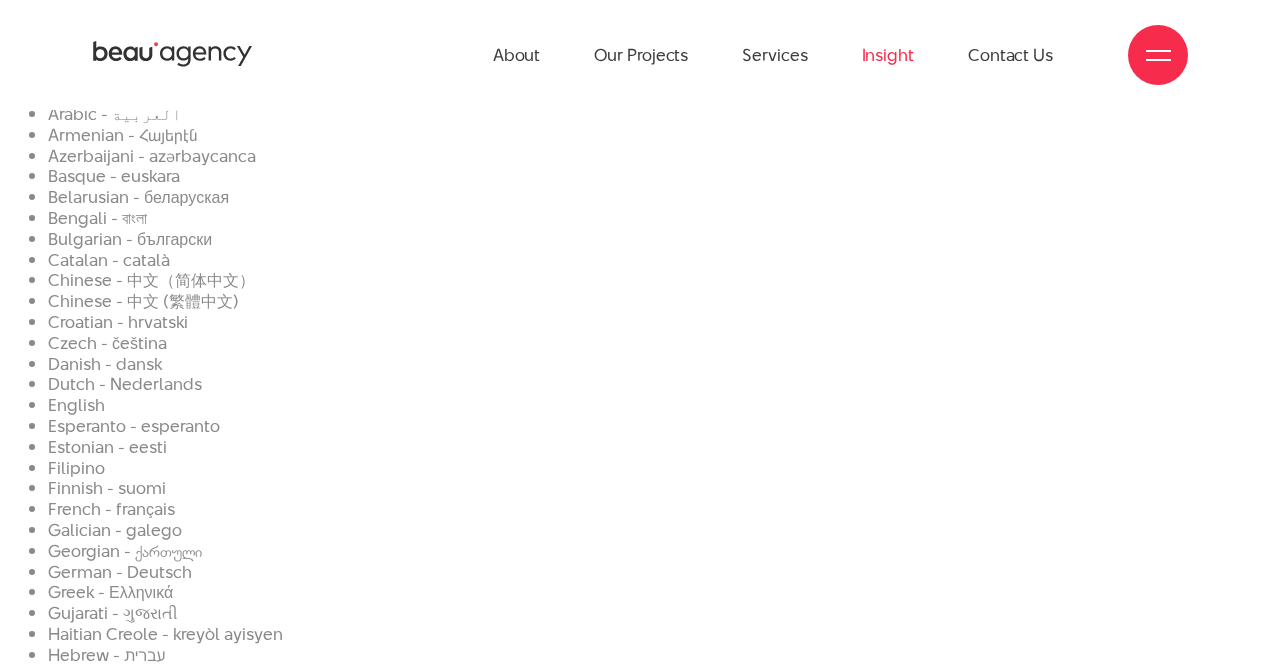 scroll, scrollTop: 0, scrollLeft: 0, axis: both 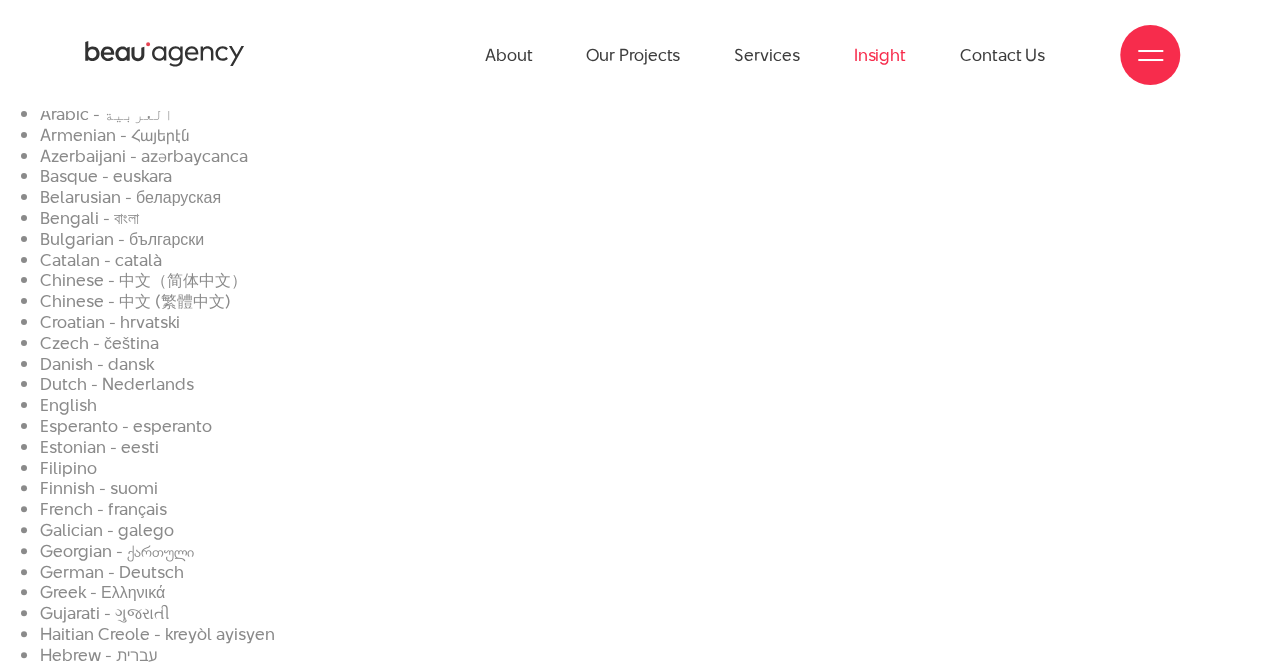 click on "Insight" at bounding box center [257, 1683] 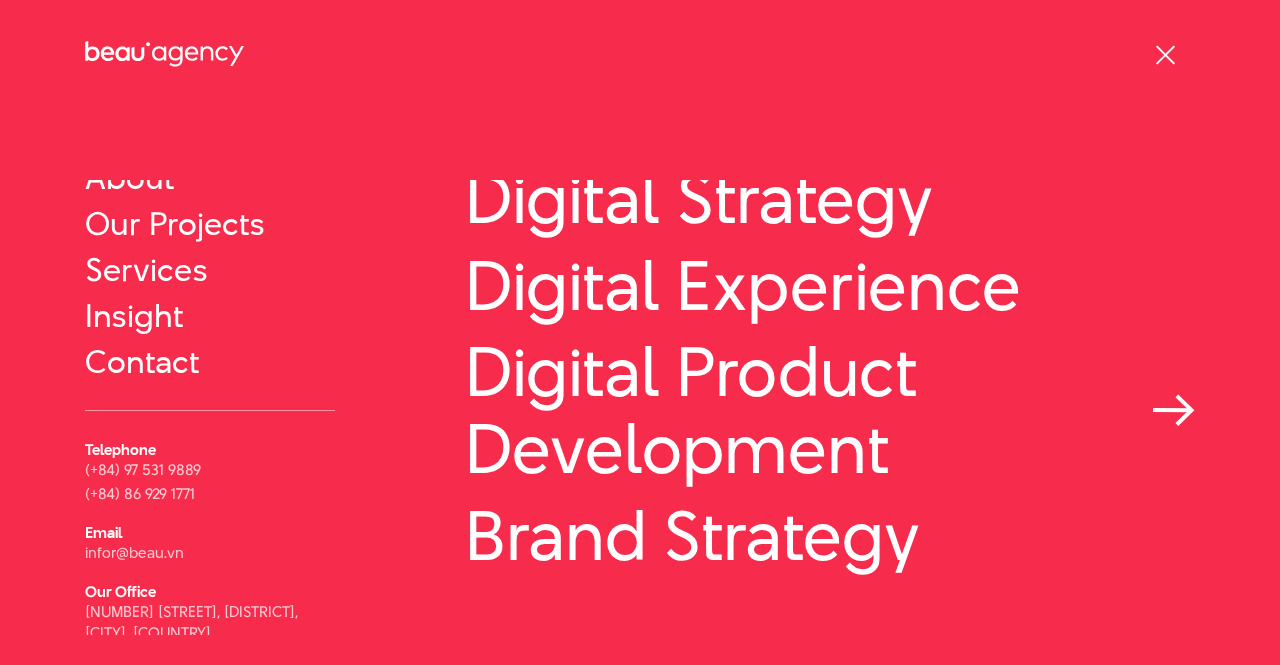 scroll, scrollTop: 142, scrollLeft: 0, axis: vertical 